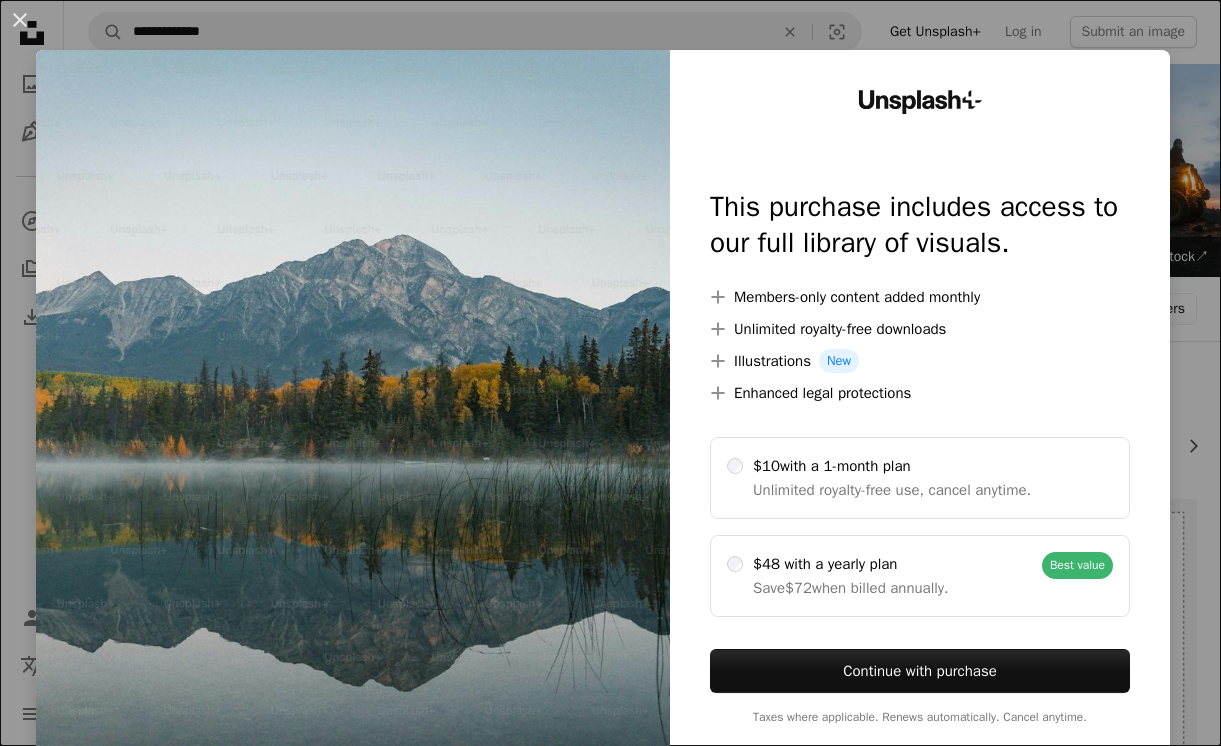 scroll, scrollTop: 863, scrollLeft: 0, axis: vertical 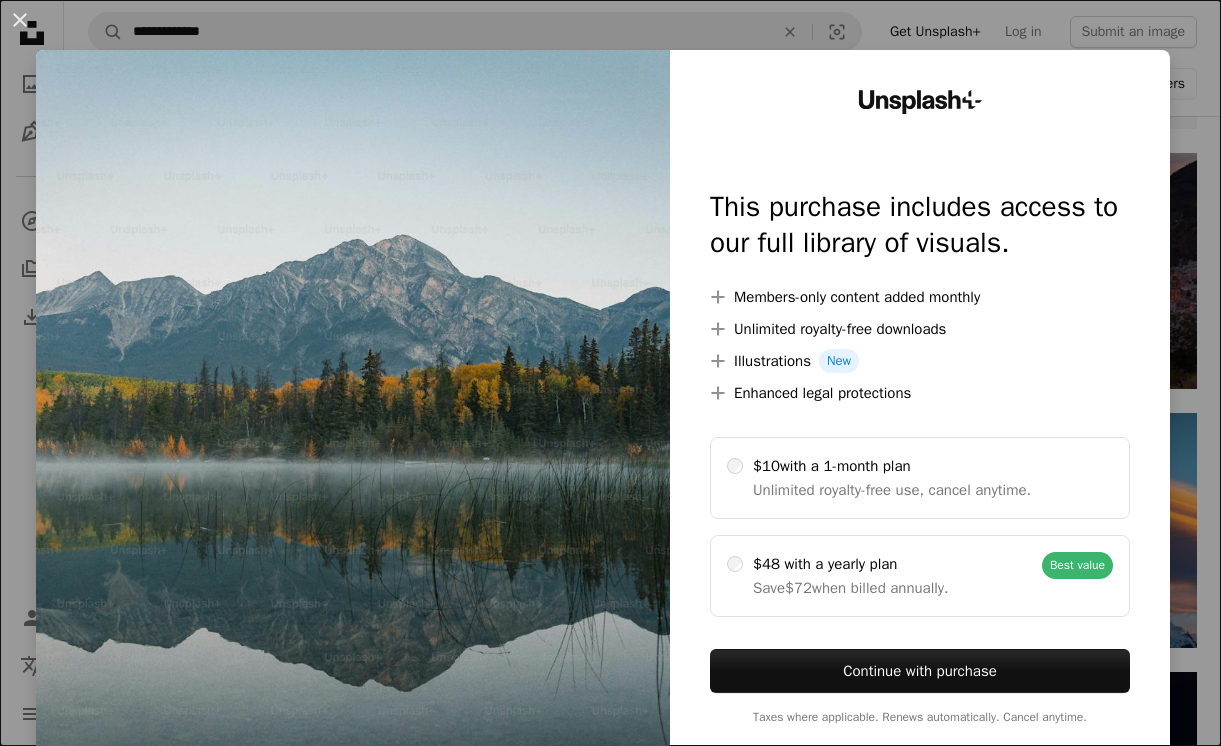 click at bounding box center [353, 407] 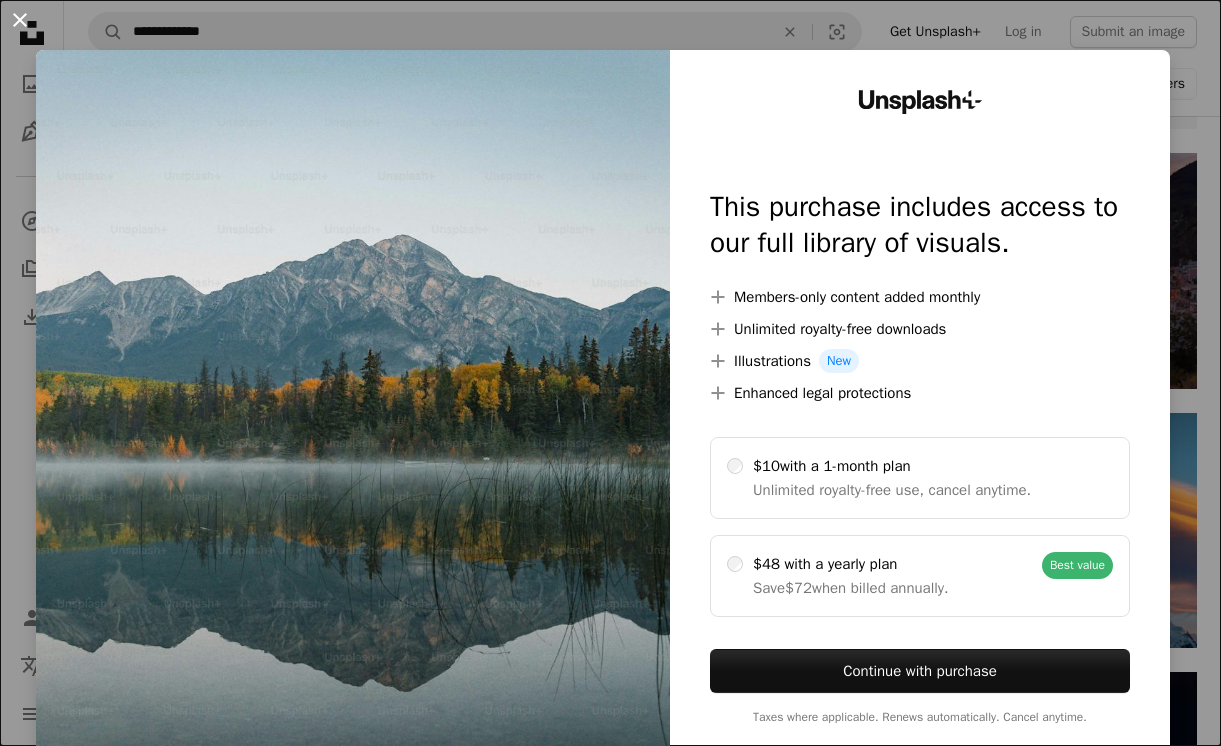 click on "An X shape" at bounding box center (20, 20) 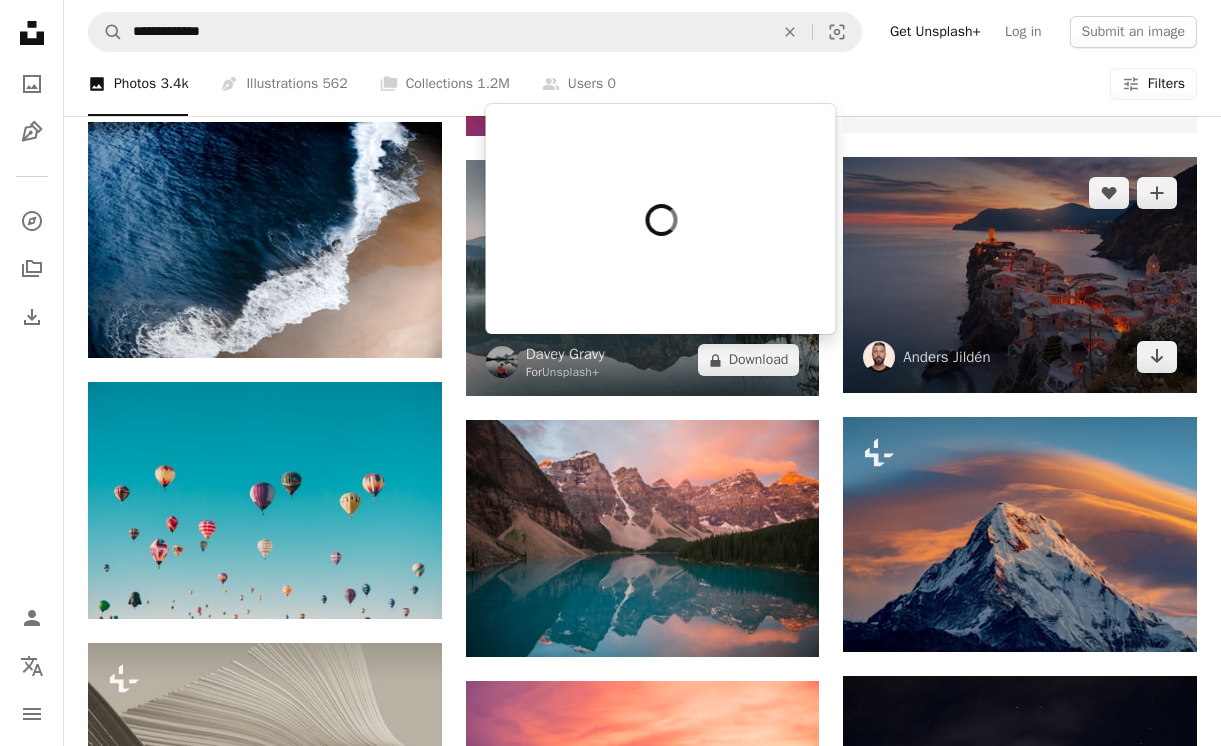 scroll, scrollTop: 852, scrollLeft: 0, axis: vertical 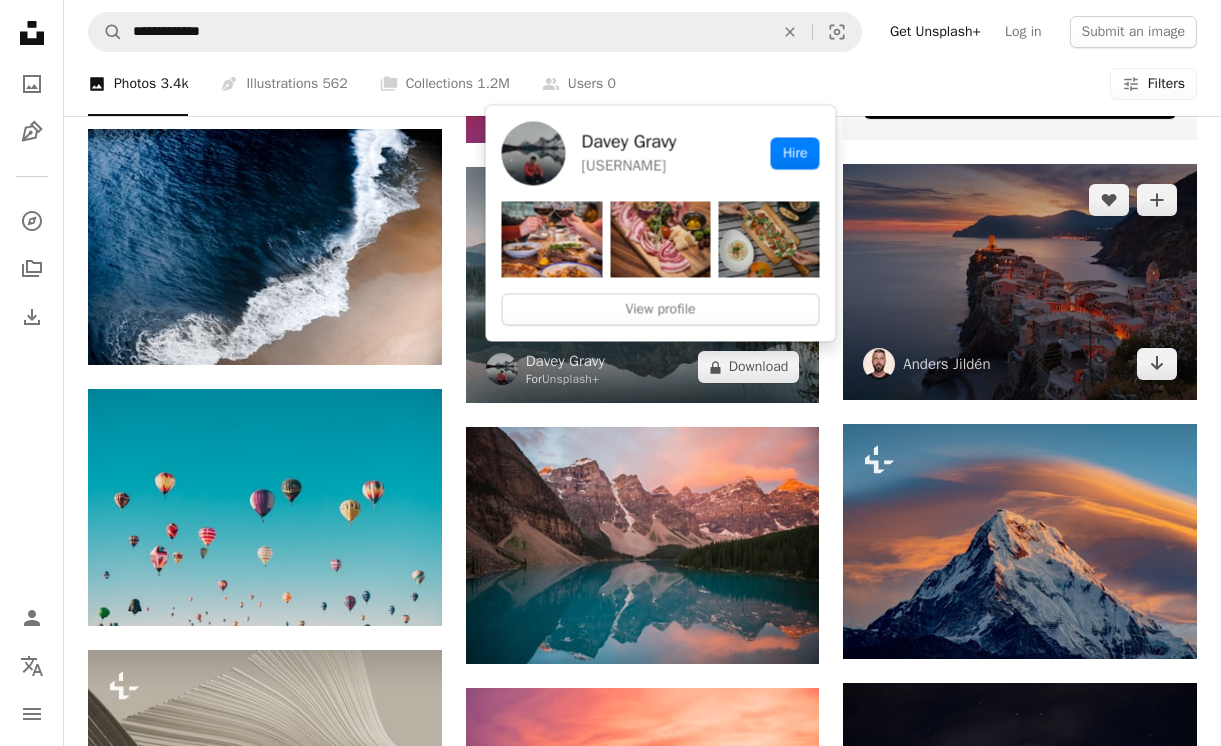 click at bounding box center (1020, 282) 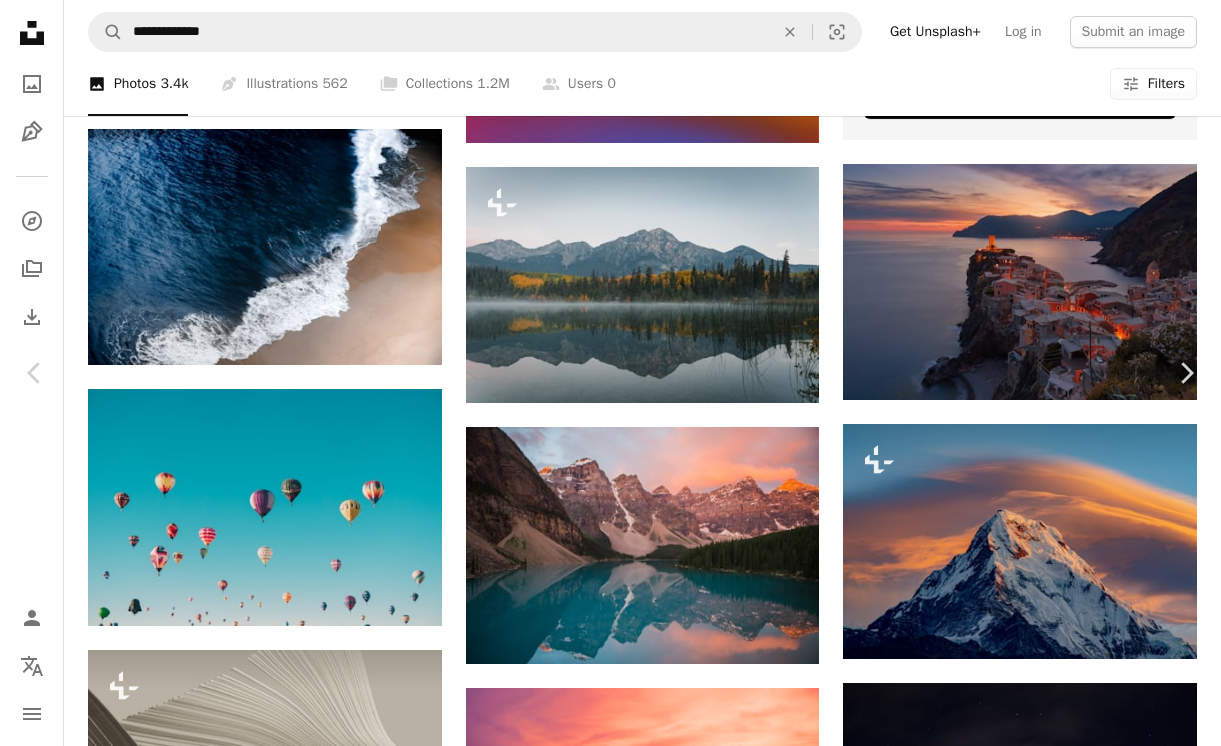 click on "An X shape" at bounding box center [20, 20] 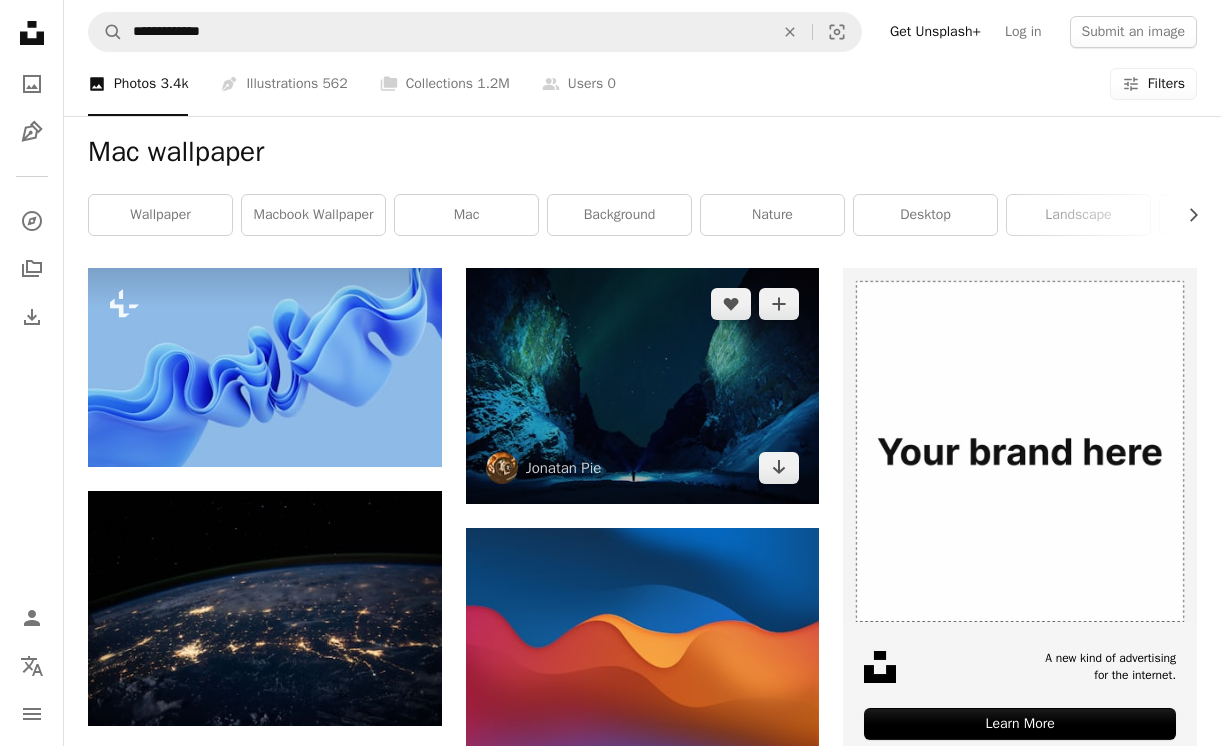 scroll, scrollTop: 191, scrollLeft: 0, axis: vertical 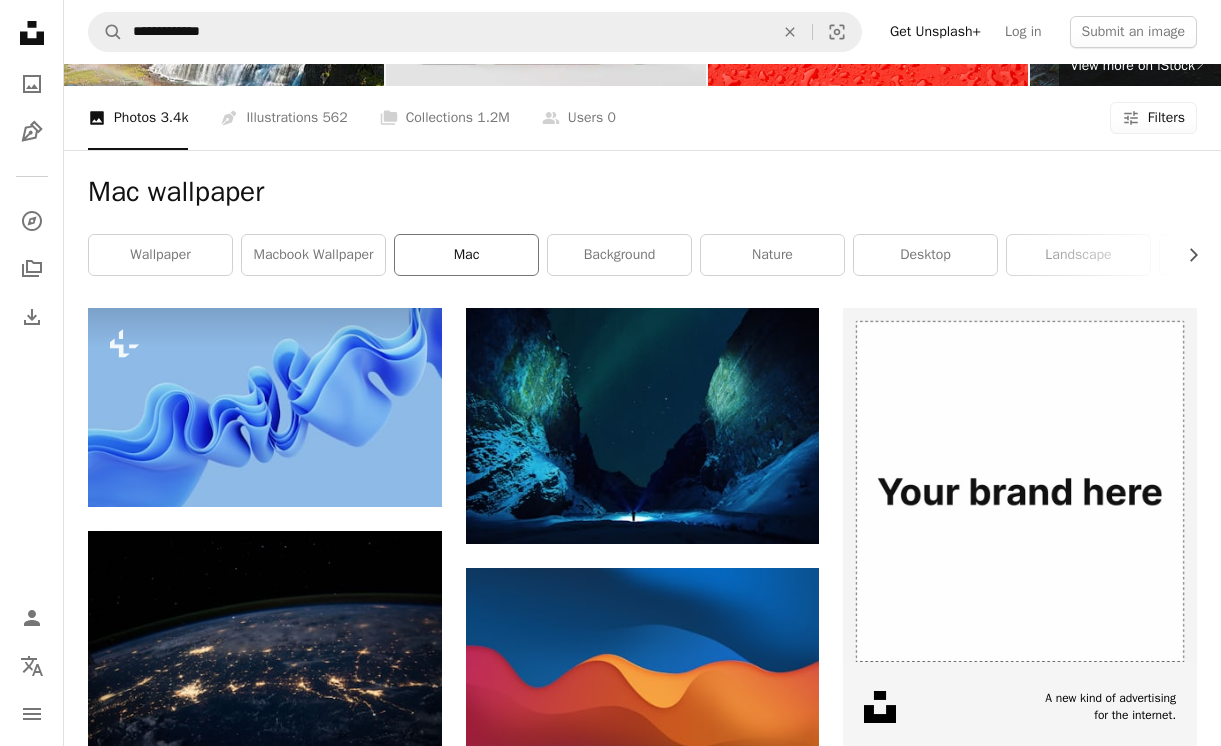 click on "mac" at bounding box center [466, 255] 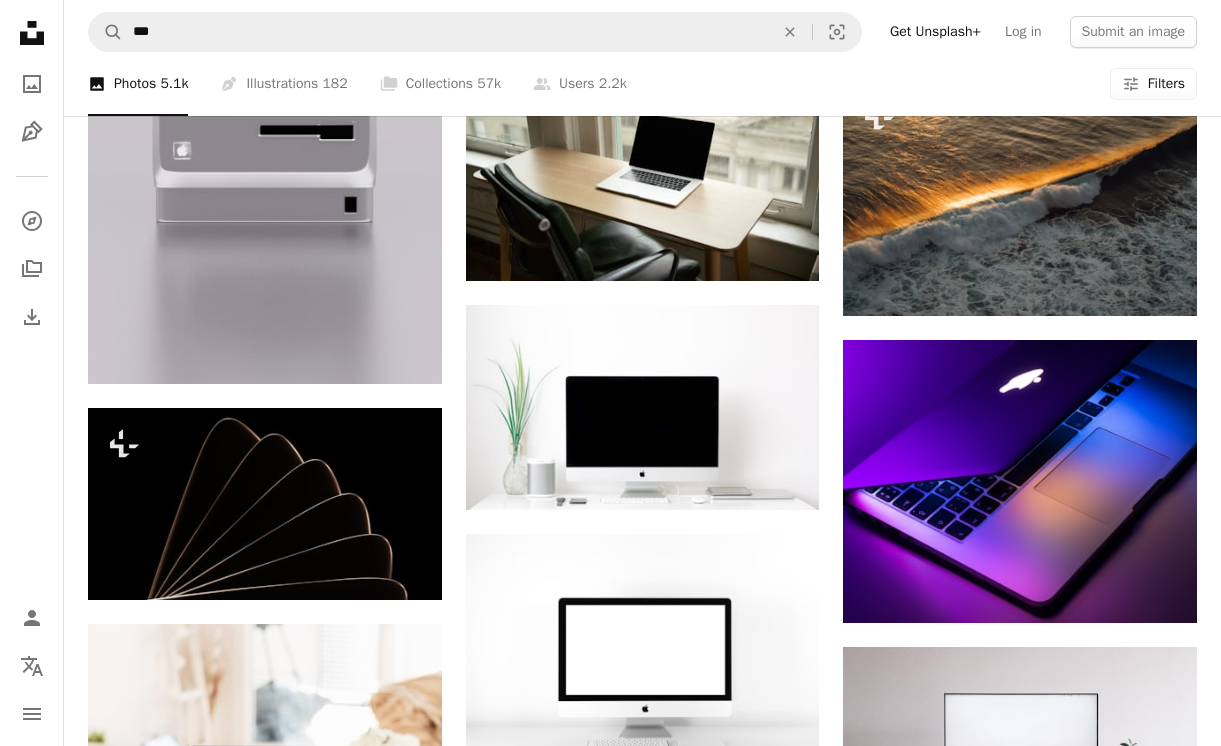 scroll, scrollTop: 1489, scrollLeft: 0, axis: vertical 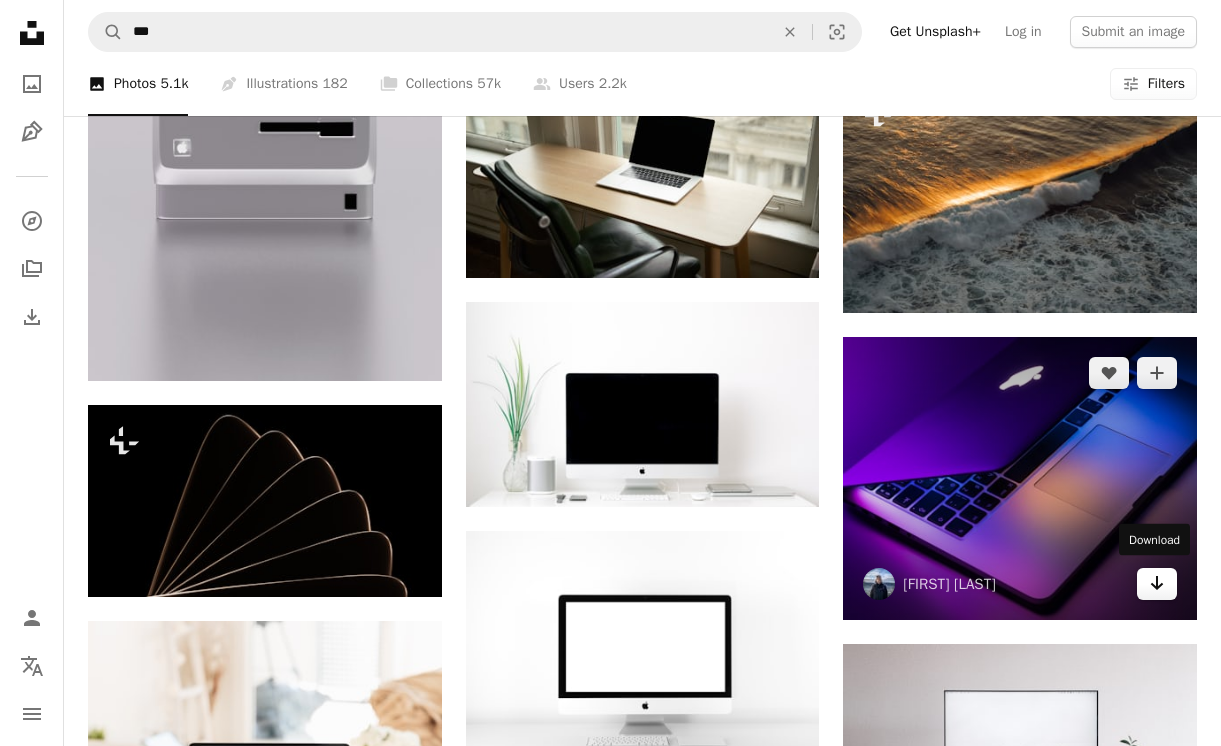 click on "Arrow pointing down" 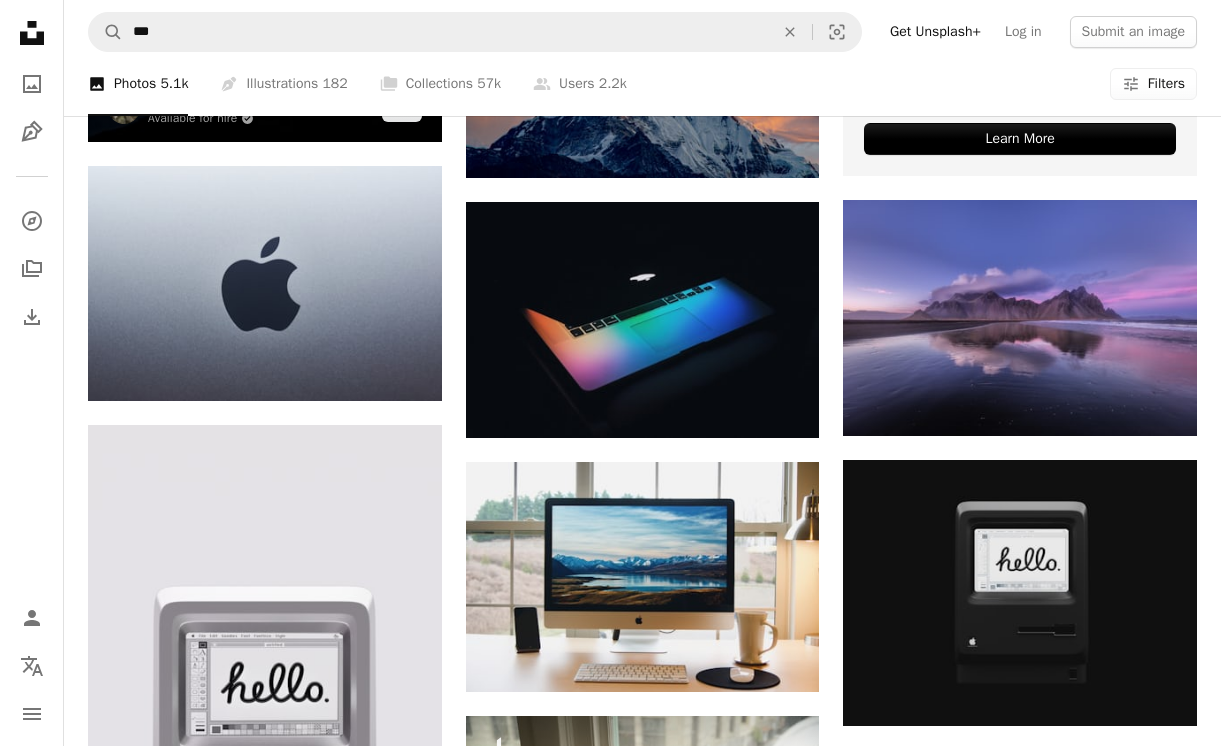 scroll, scrollTop: 838, scrollLeft: 0, axis: vertical 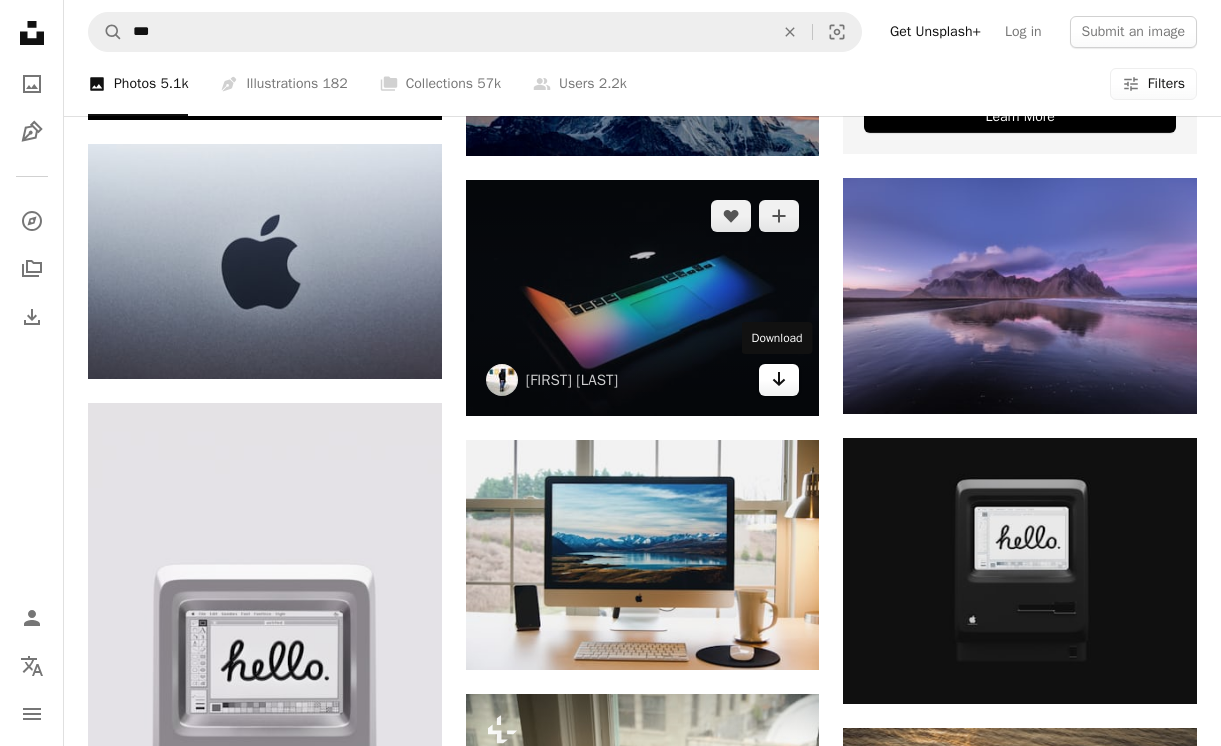 click on "Arrow pointing down" 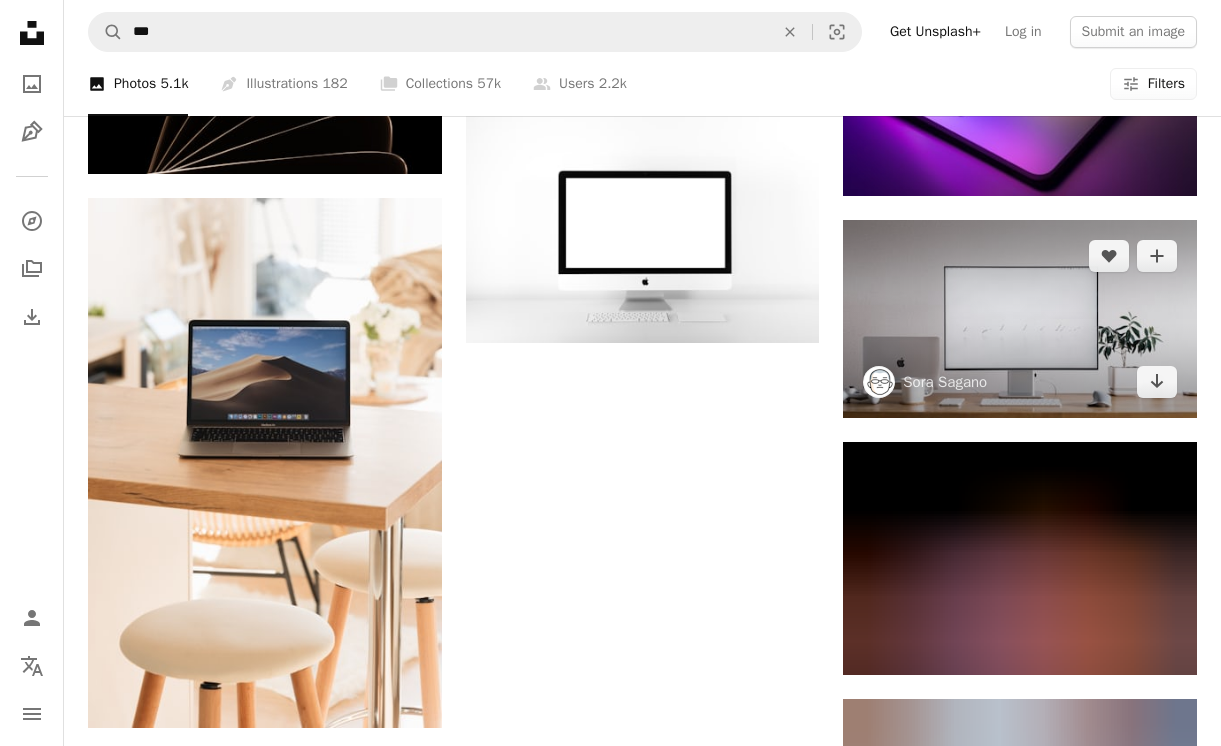 scroll, scrollTop: 1957, scrollLeft: 0, axis: vertical 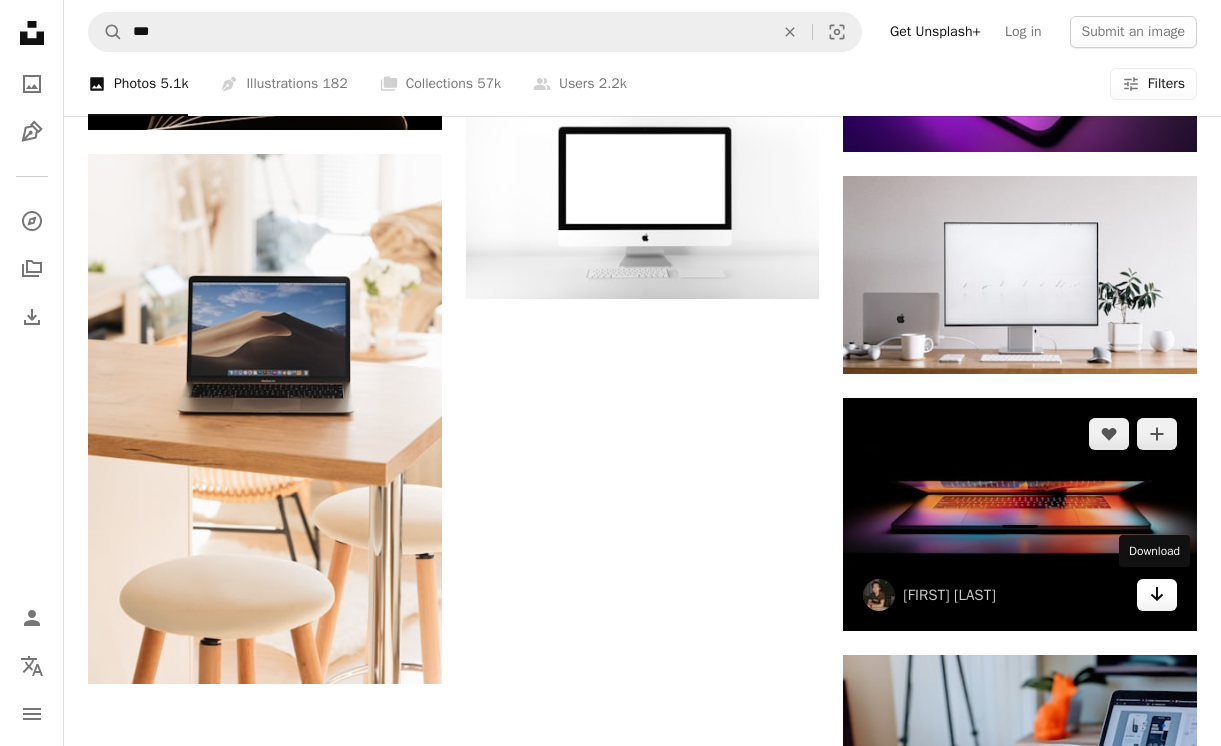 click on "Arrow pointing down" at bounding box center (1157, 595) 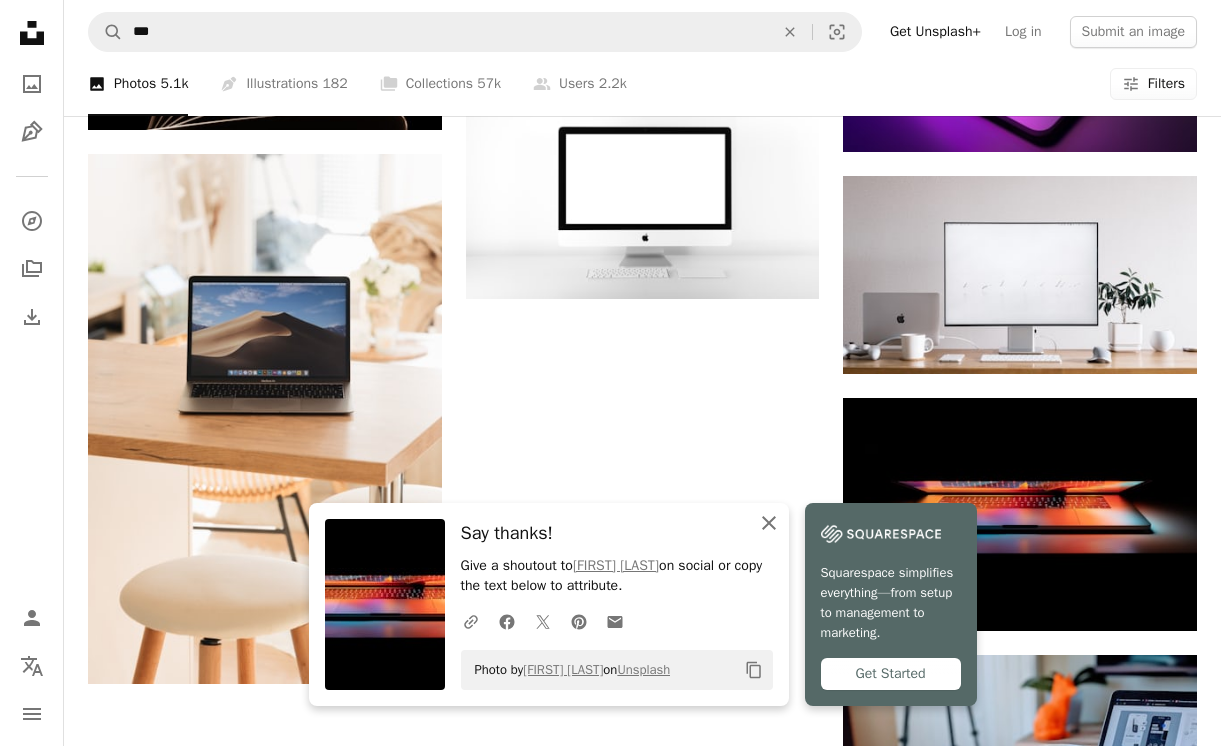 click 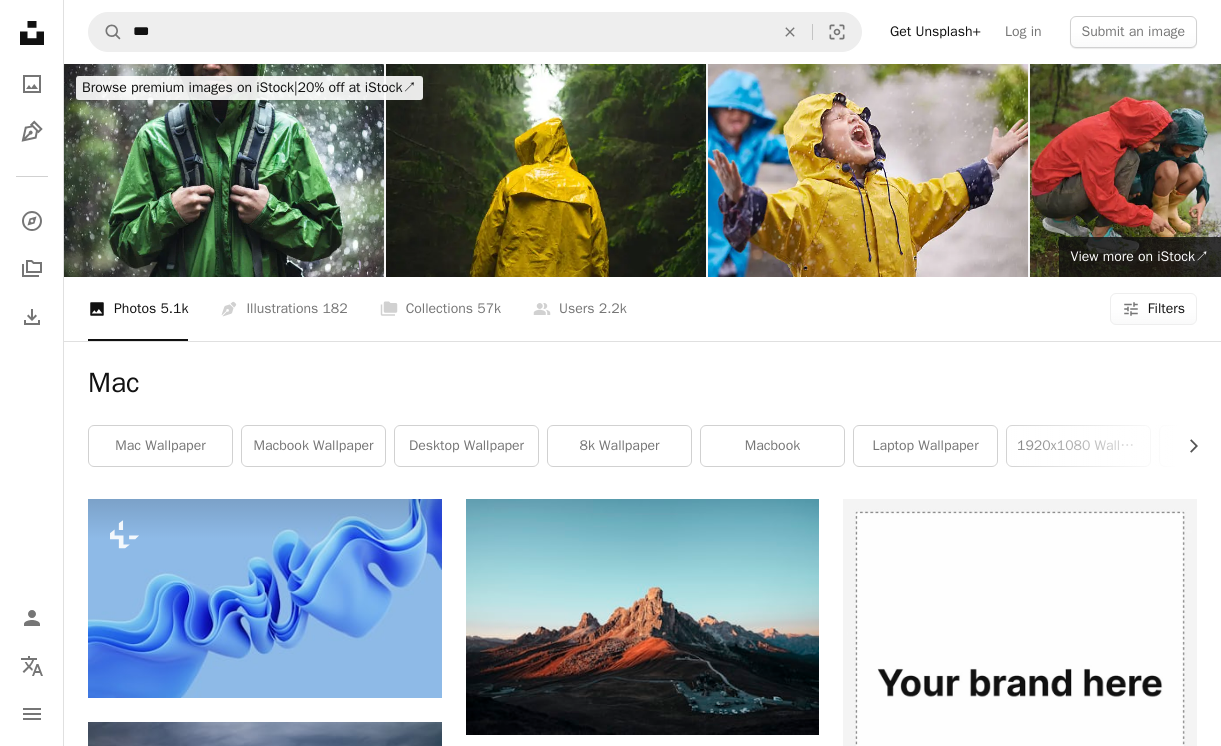 scroll, scrollTop: 0, scrollLeft: 0, axis: both 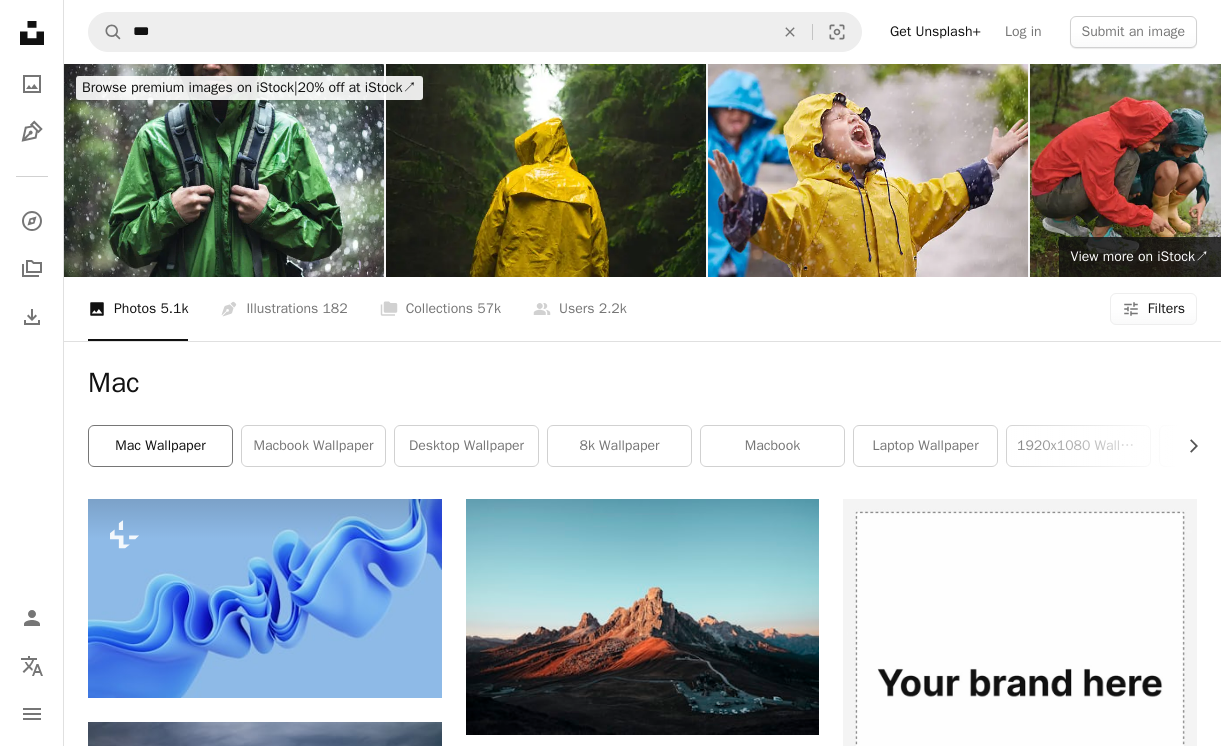 click on "mac wallpaper" at bounding box center (160, 446) 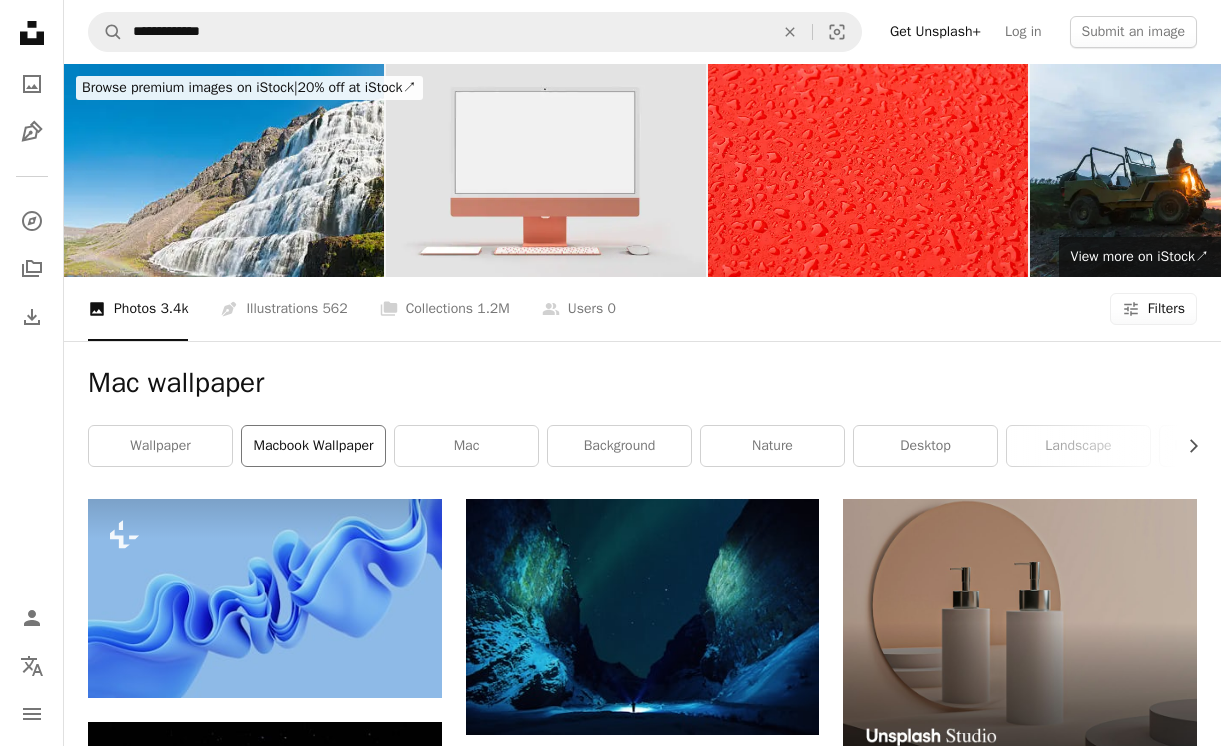 scroll, scrollTop: 0, scrollLeft: 0, axis: both 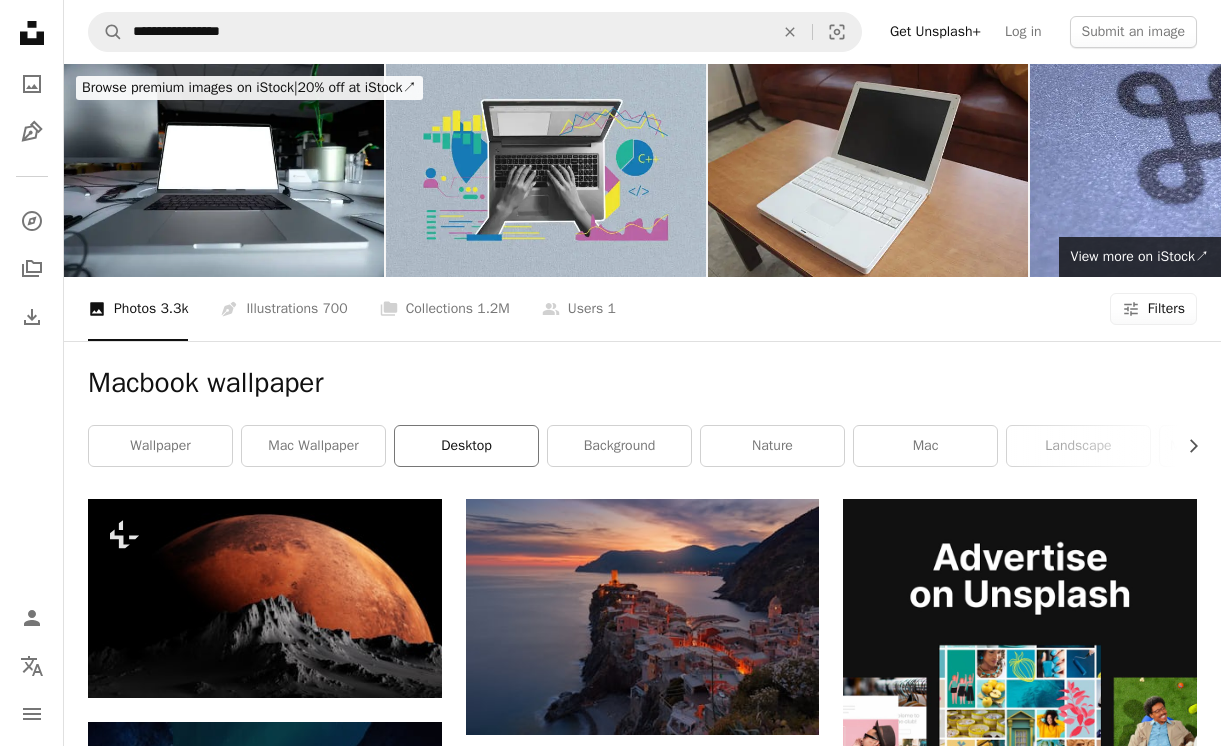 click on "desktop" at bounding box center (466, 446) 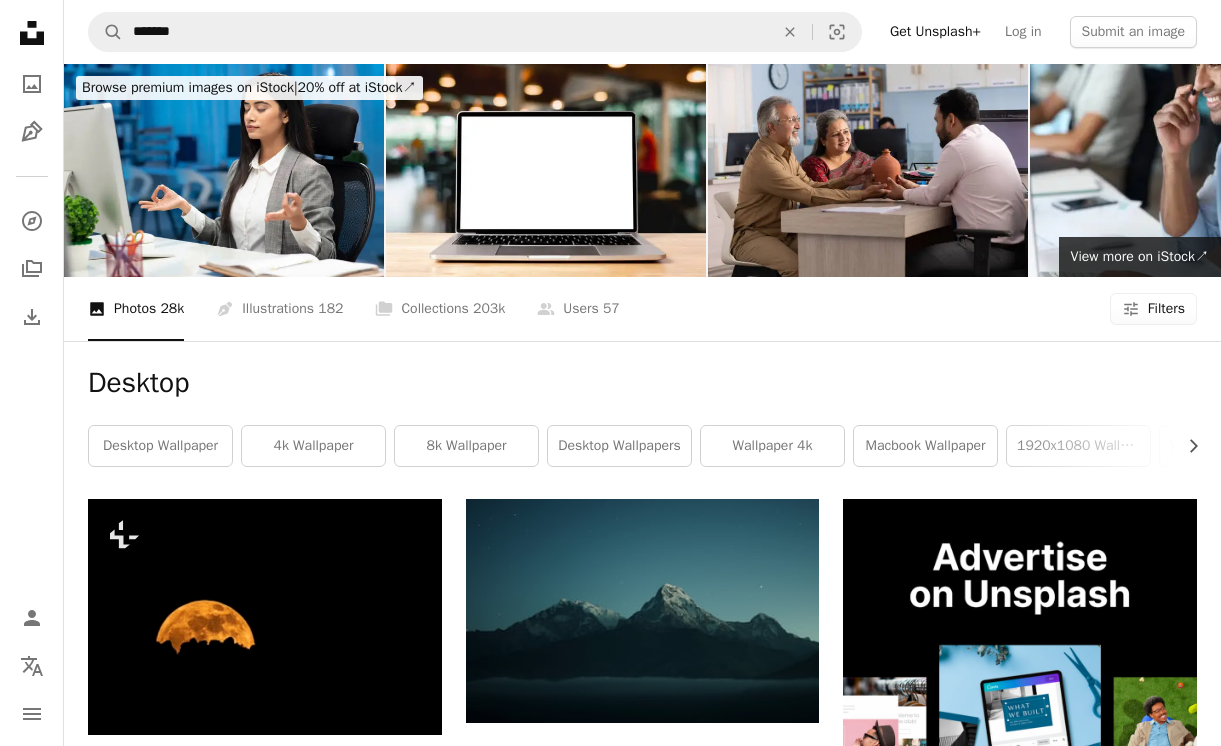 scroll, scrollTop: 0, scrollLeft: 0, axis: both 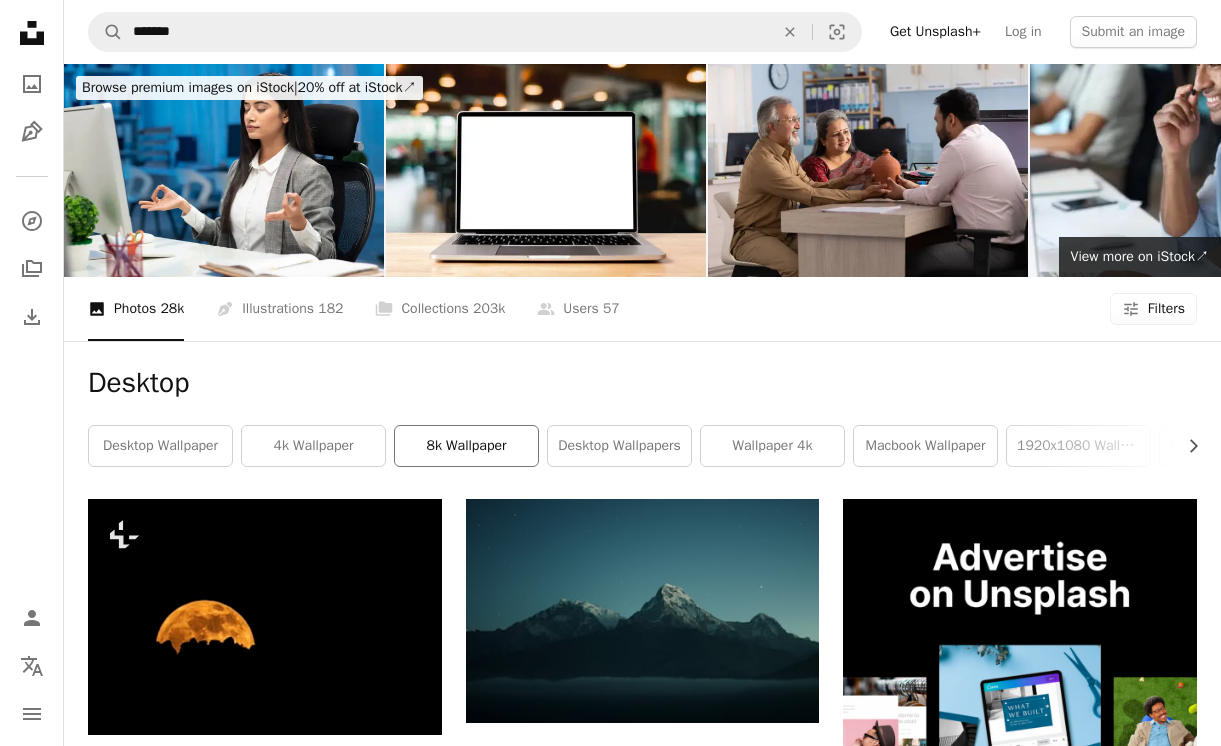 click on "8k wallpaper" at bounding box center [466, 446] 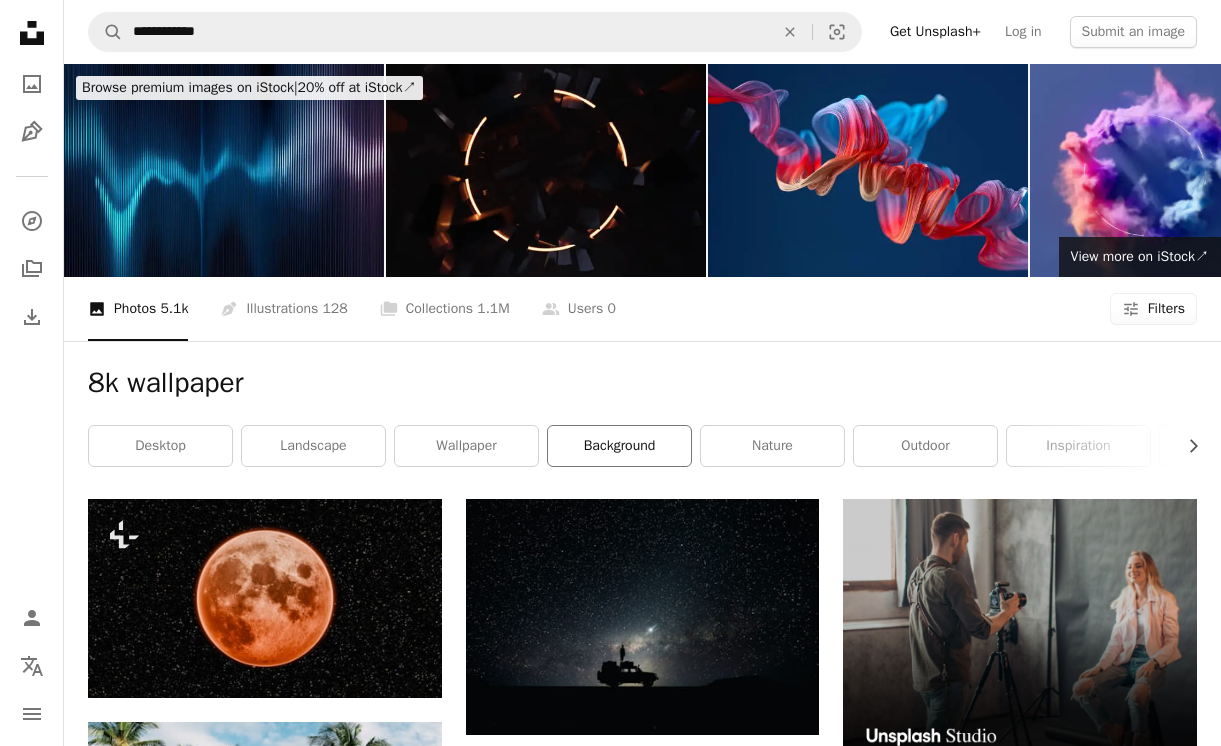 scroll, scrollTop: 0, scrollLeft: 0, axis: both 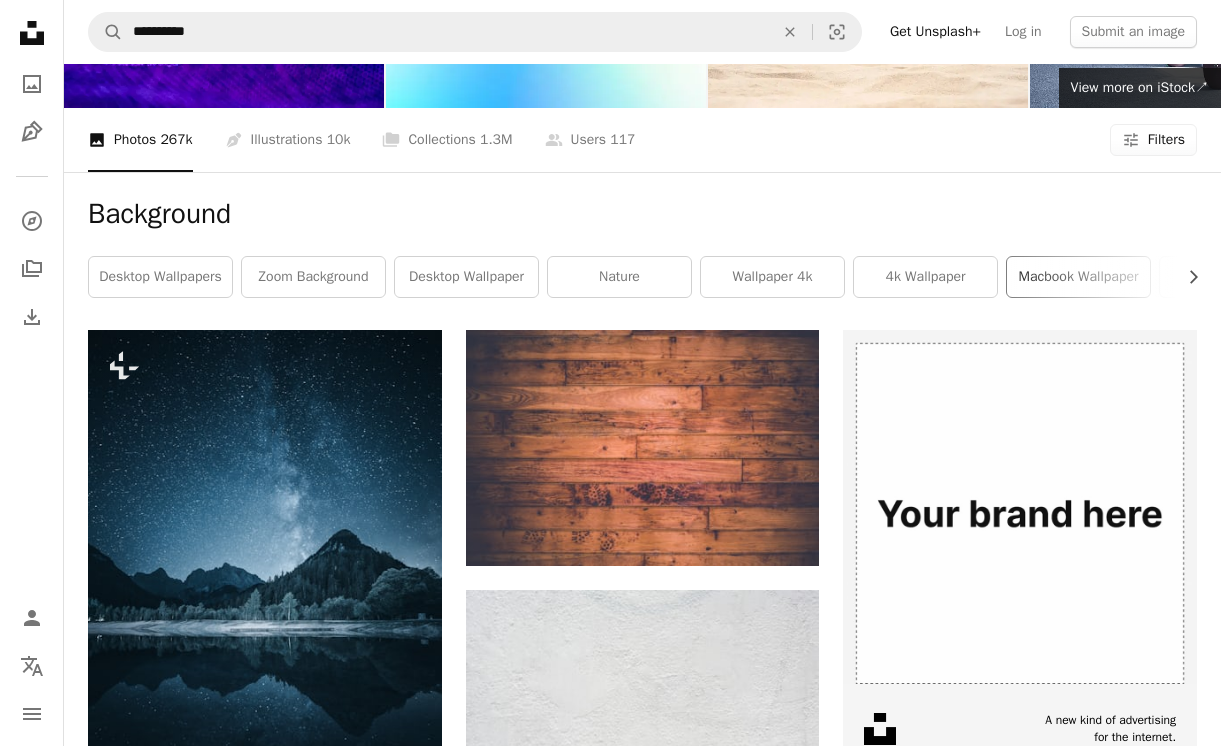 click on "macbook wallpaper" at bounding box center [1078, 277] 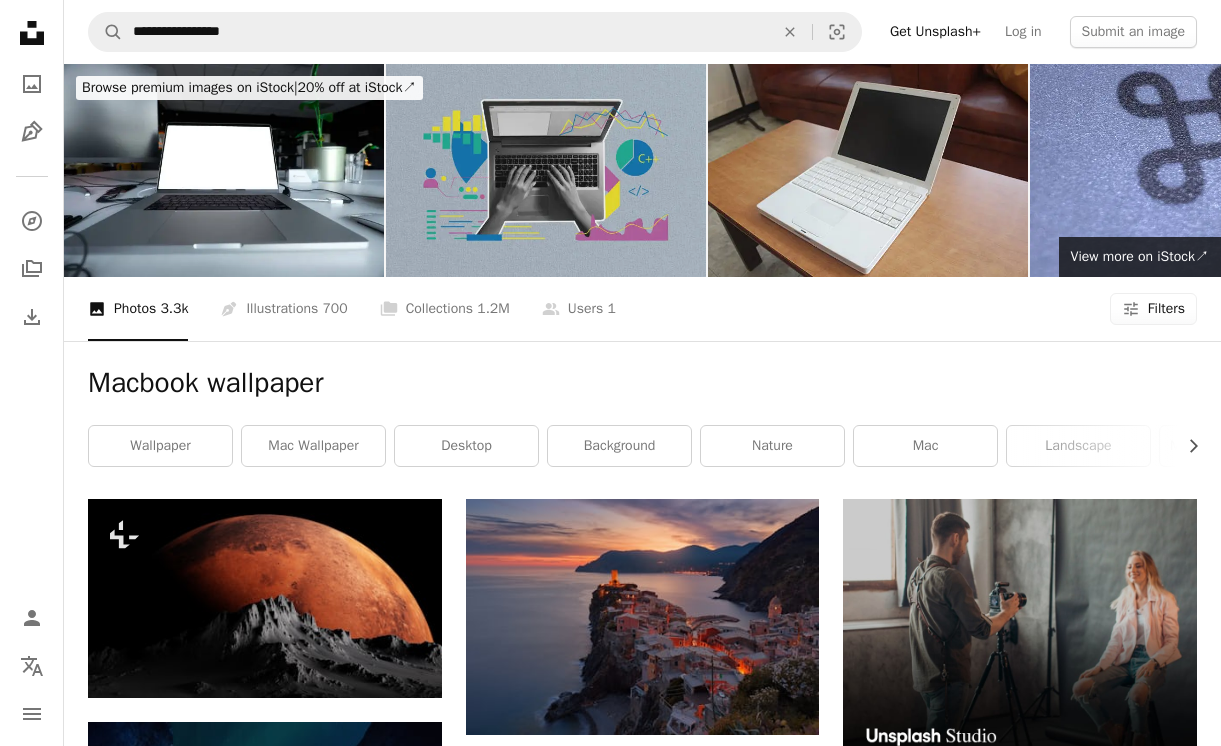 scroll, scrollTop: 0, scrollLeft: 0, axis: both 